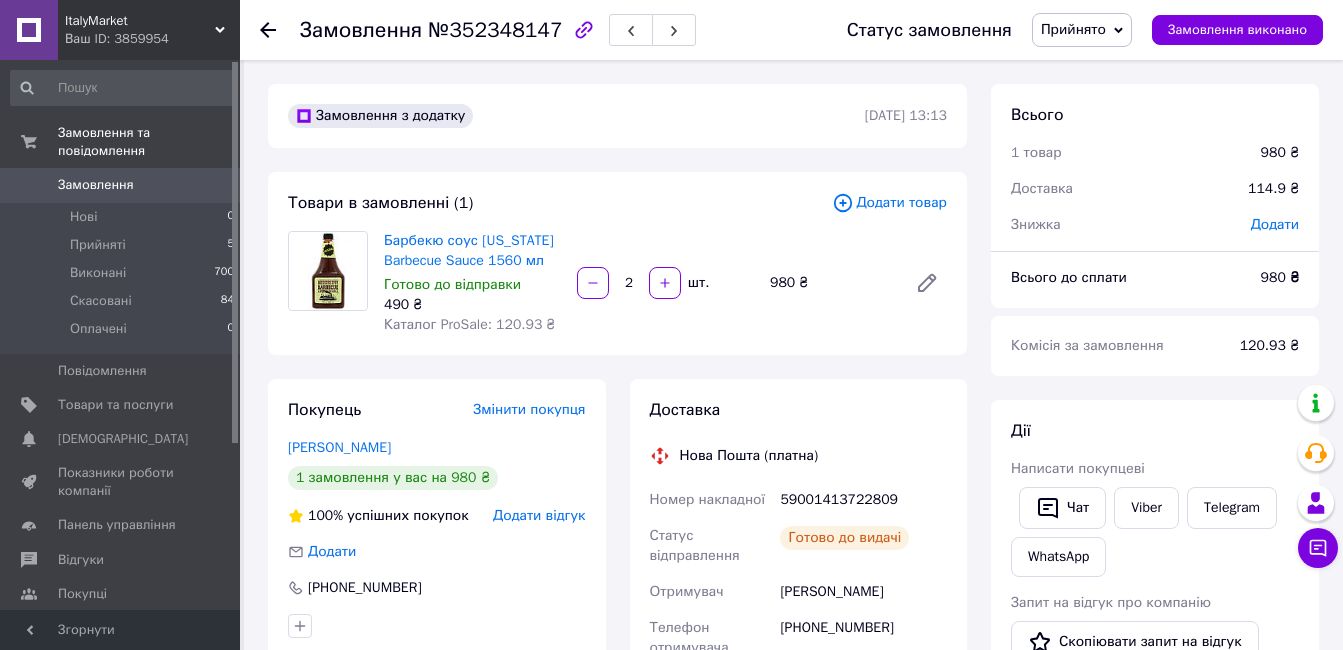 scroll, scrollTop: 100, scrollLeft: 0, axis: vertical 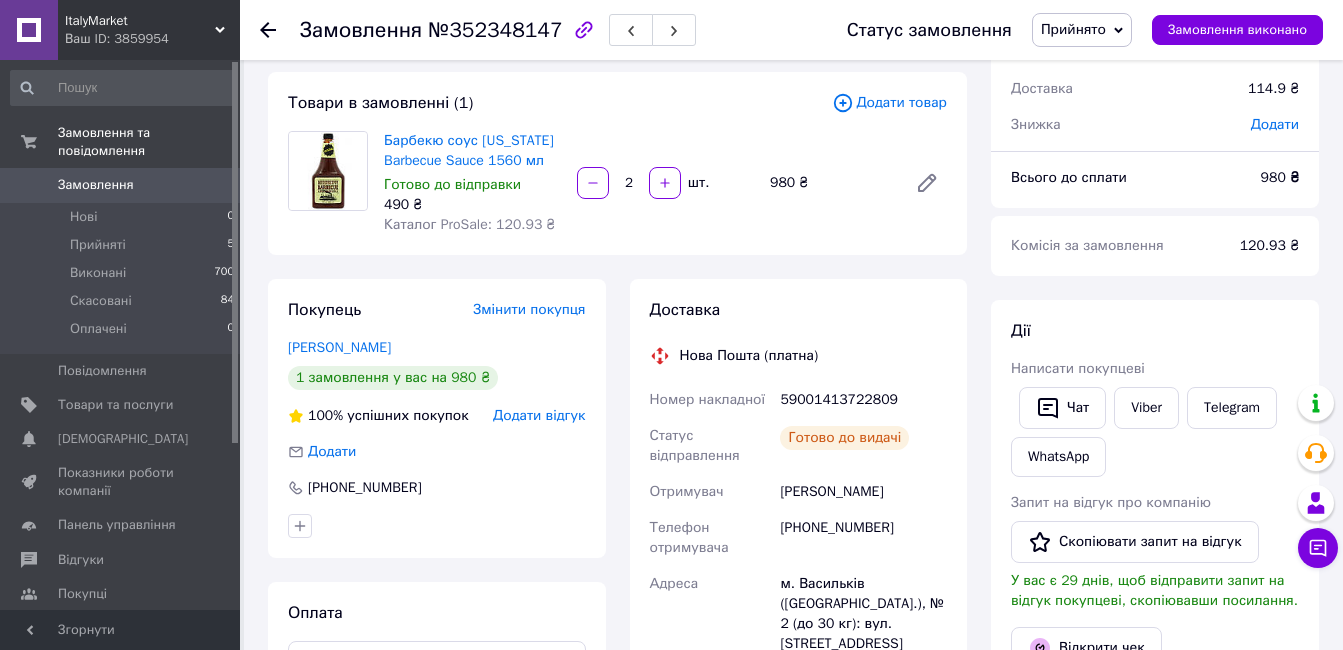 click on "Доставка Нова Пошта (платна) Номер накладної 59001413722809 Статус відправлення Готово до видачі Отримувач [PERSON_NAME] Телефон отримувача [PHONE_NUMBER] [GEOGRAPHIC_DATA] м. Васильків ([GEOGRAPHIC_DATA].), № 2 (до 30 кг): вул. Гоголя, 5 Платник Отримувач Вартість доставки 114.90 ₴ Платник Отримувач Відправник Прізвище отримувача [PERSON_NAME] Ім'я отримувача Влад По батькові отримувача Телефон отримувача [PHONE_NUMBER] Тип доставки У відділенні Кур'єром В поштоматі Місто м. [GEOGRAPHIC_DATA] ([GEOGRAPHIC_DATA].) Відділення № 2 (до 30 кг): вул. Гоголя, 5 Місце відправки Немає збігів. Спробуйте змінити умови пошуку 980 < > <" at bounding box center [799, 524] 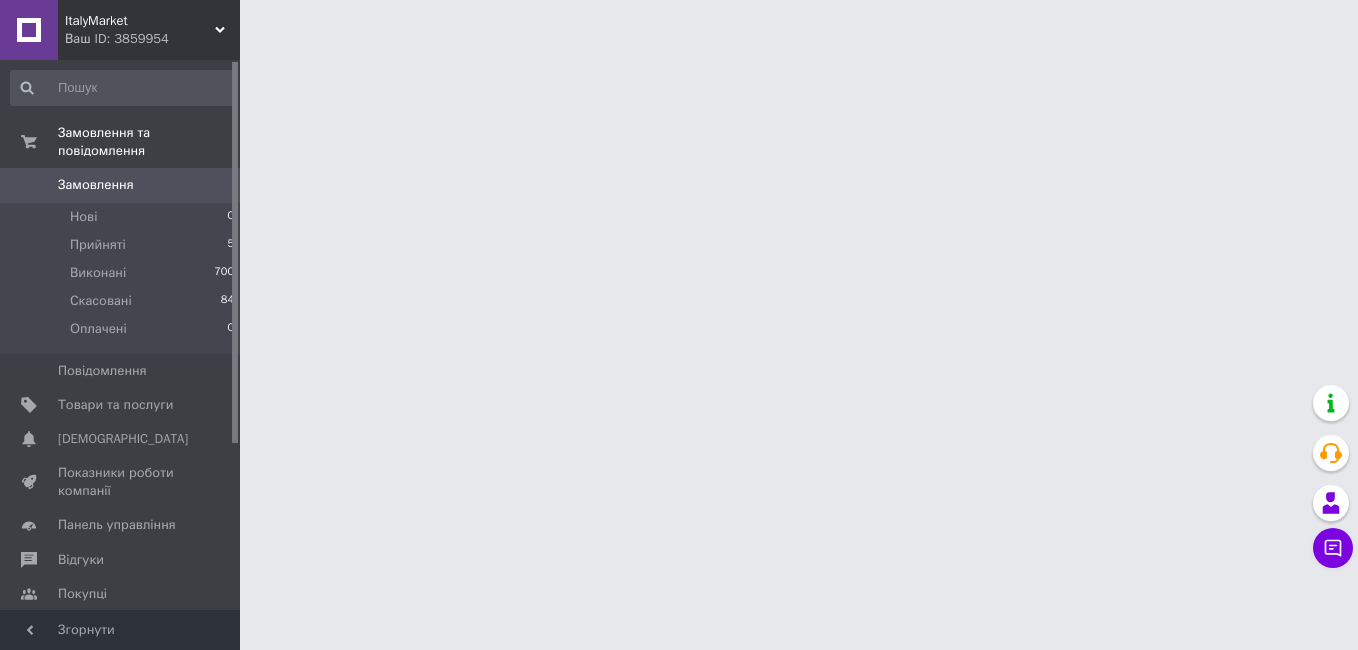 click on "Замовлення" at bounding box center [96, 185] 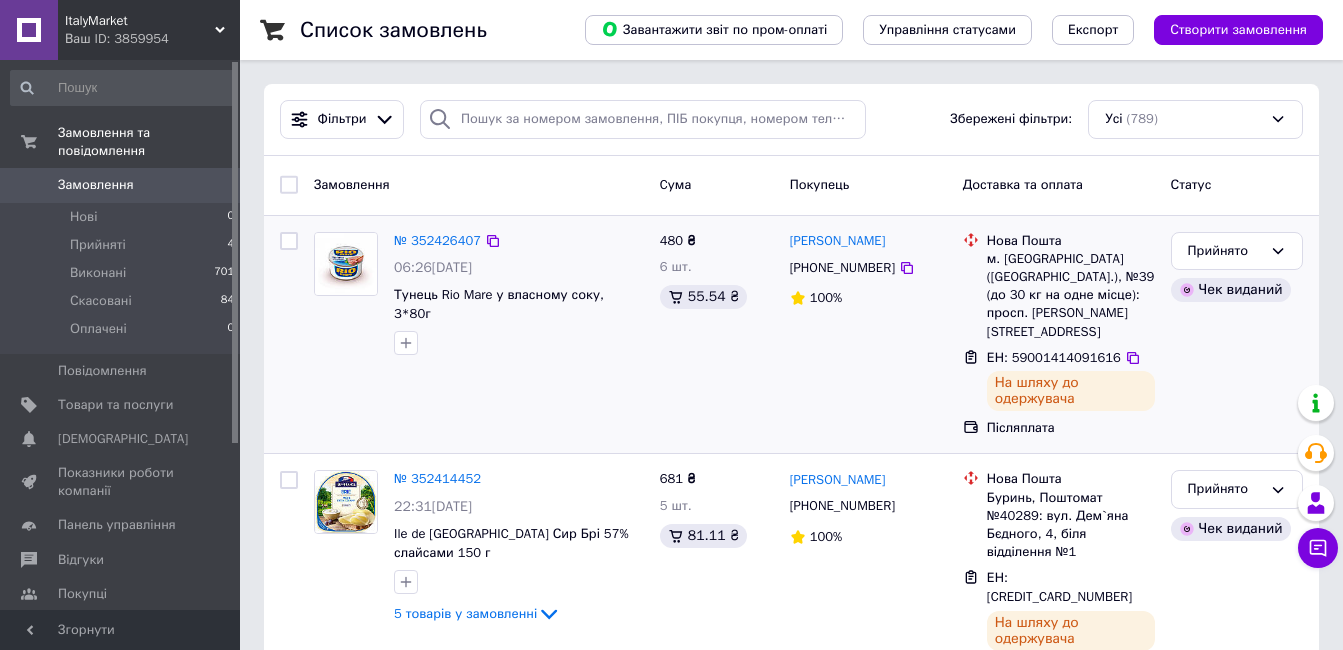 click on "№ 352426407 06:26[DATE] Тунець [GEOGRAPHIC_DATA] у власному соку, 3*80г" at bounding box center [479, 335] 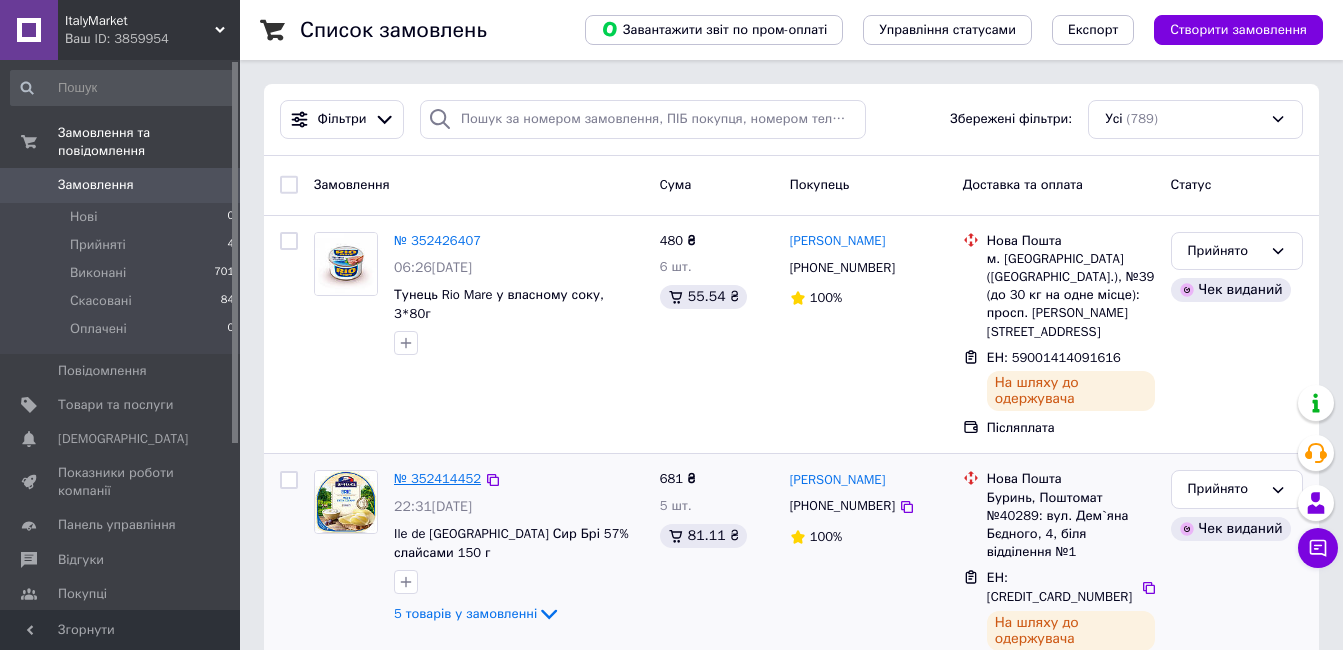 click on "№ 352414452" at bounding box center (437, 478) 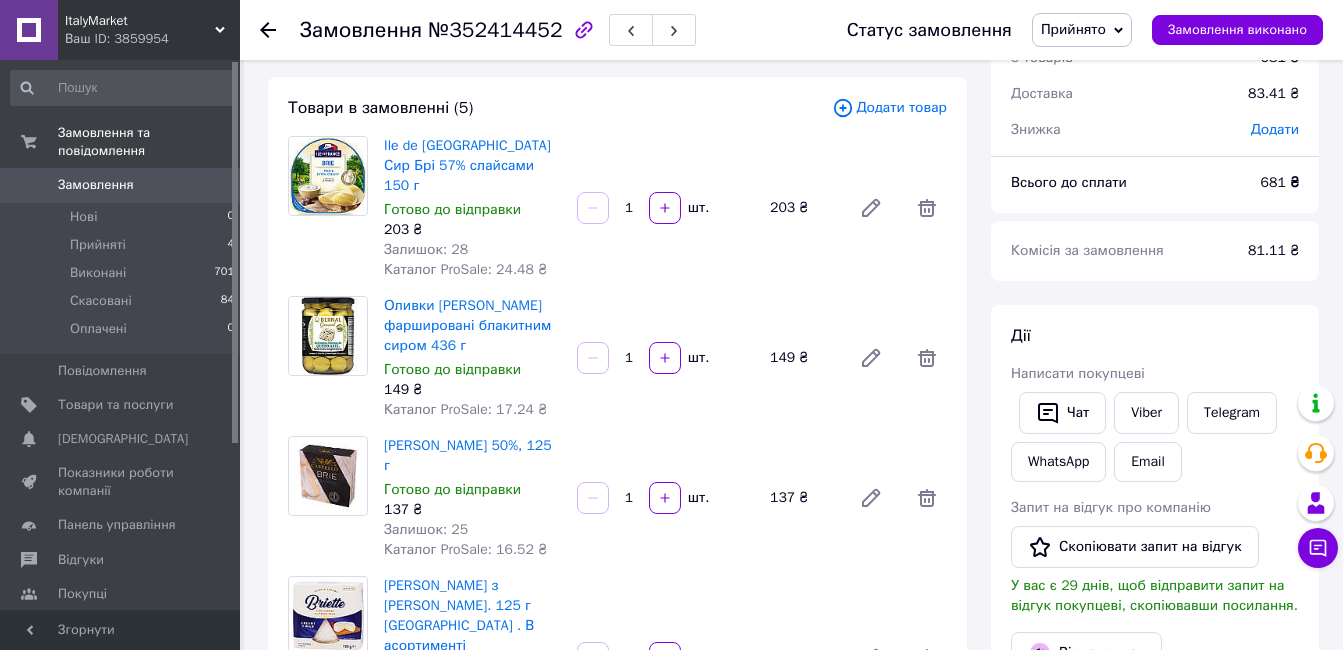 scroll, scrollTop: 100, scrollLeft: 0, axis: vertical 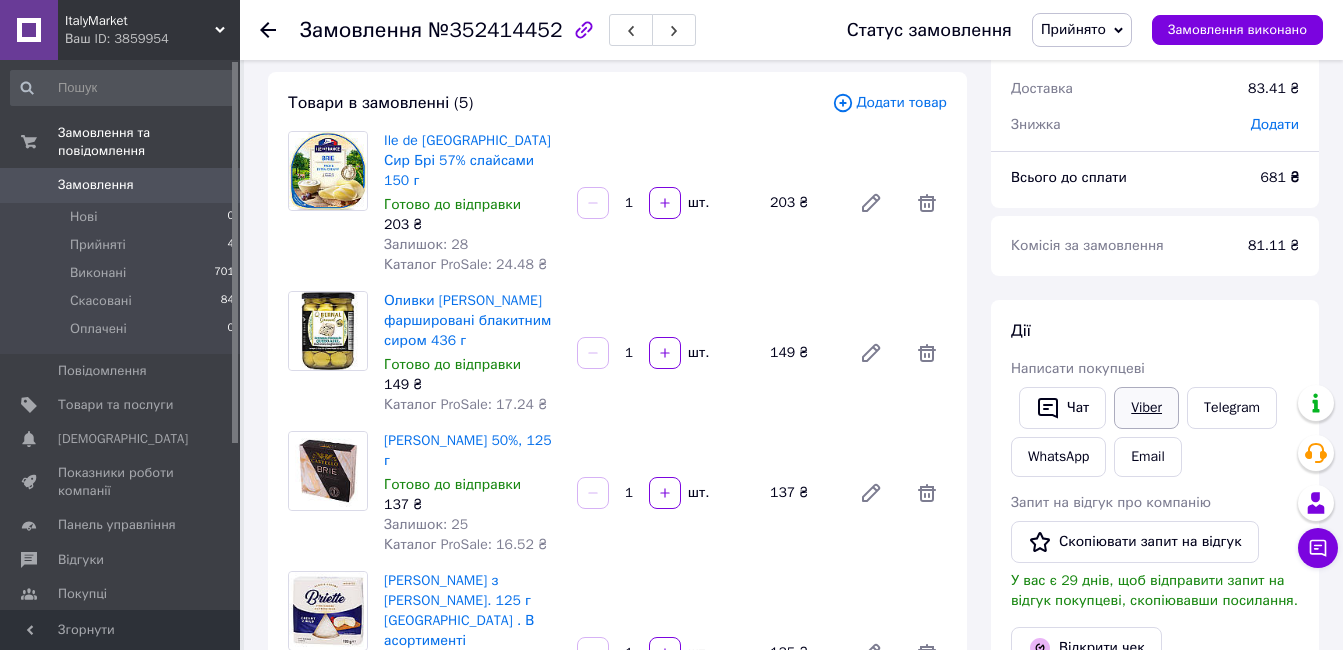 click on "Viber" at bounding box center [1146, 408] 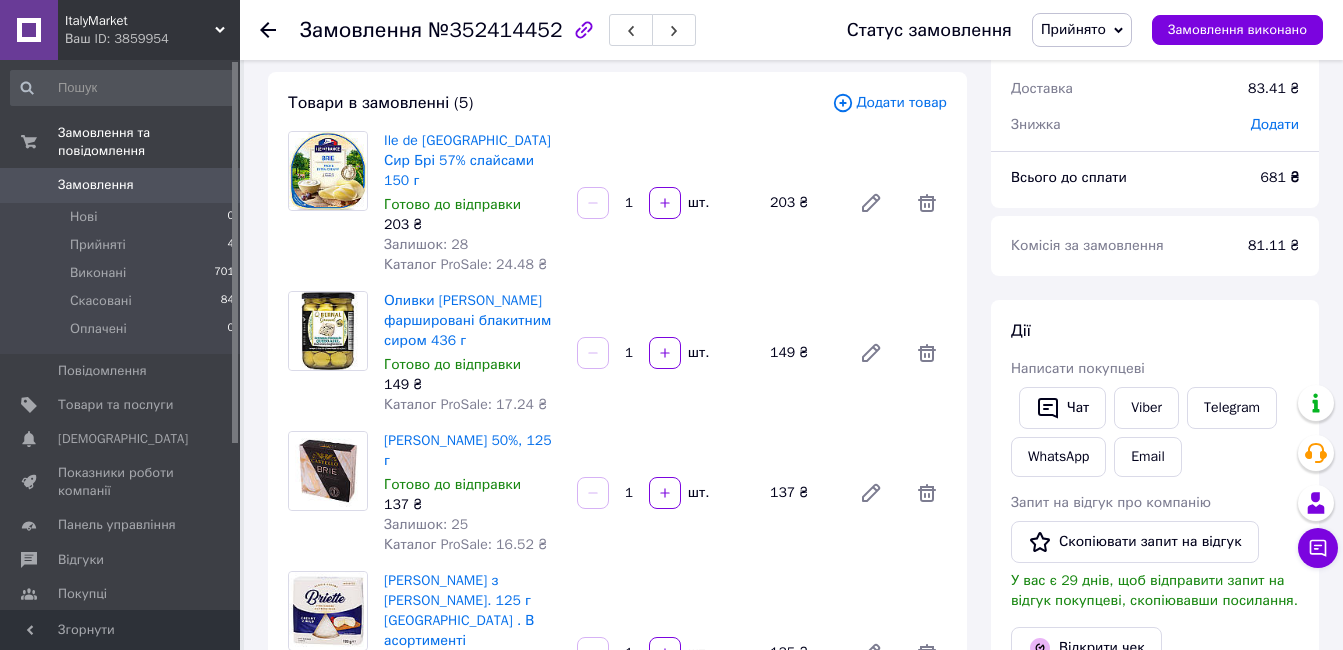 click on "Всього 5 товарів 681 ₴ Доставка 83.41 ₴ Знижка Додати Всього до сплати 681 ₴ Комісія за замовлення 81.11 ₴ Дії Написати покупцеві   Чат Viber Telegram WhatsApp Email Запит на відгук про компанію   Скопіювати запит на відгук У вас є 29 днів, щоб відправити запит на відгук покупцеві, скопіювавши посилання.   Відкрити чек   Видати чек повернення   Завантажити PDF   Друк PDF   Дублювати замовлення Мітки Особисті нотатки, які бачите лише ви. З їх допомогою можна фільтрувати замовлення Примітки Залишилося 300 символів Очистити Зберегти" at bounding box center [1155, 682] 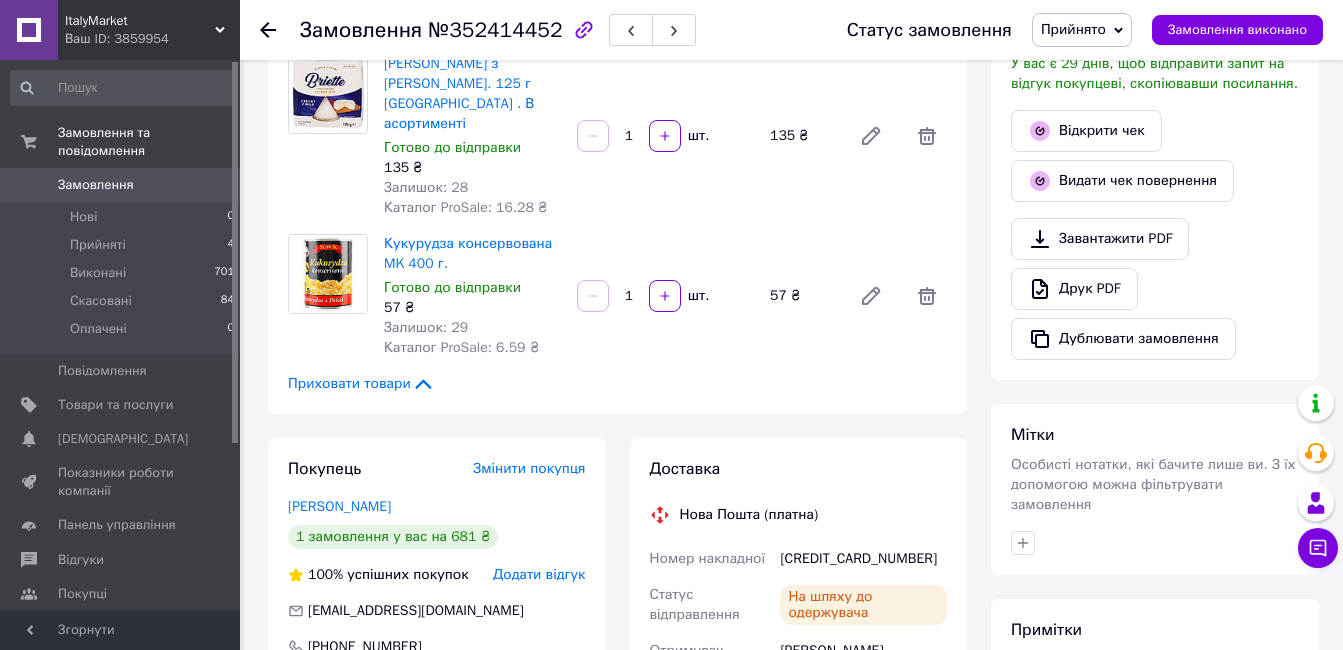 scroll, scrollTop: 800, scrollLeft: 0, axis: vertical 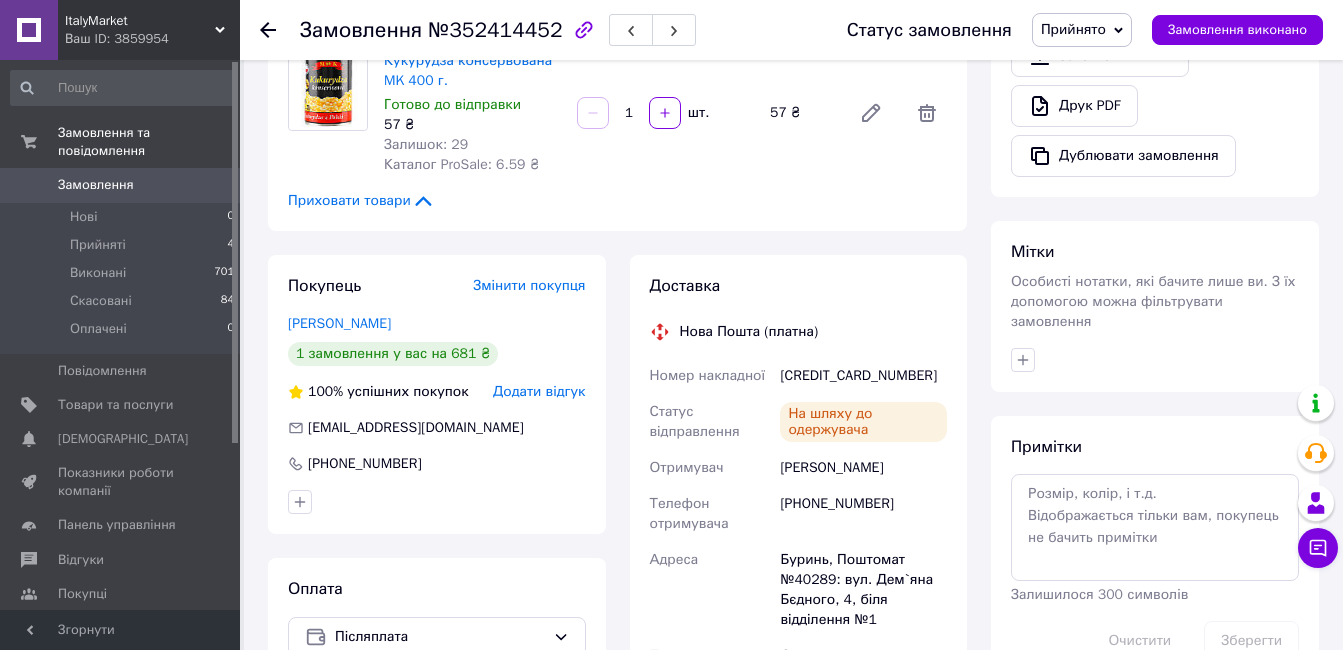 click on "[CREDIT_CARD_NUMBER]" at bounding box center (863, 376) 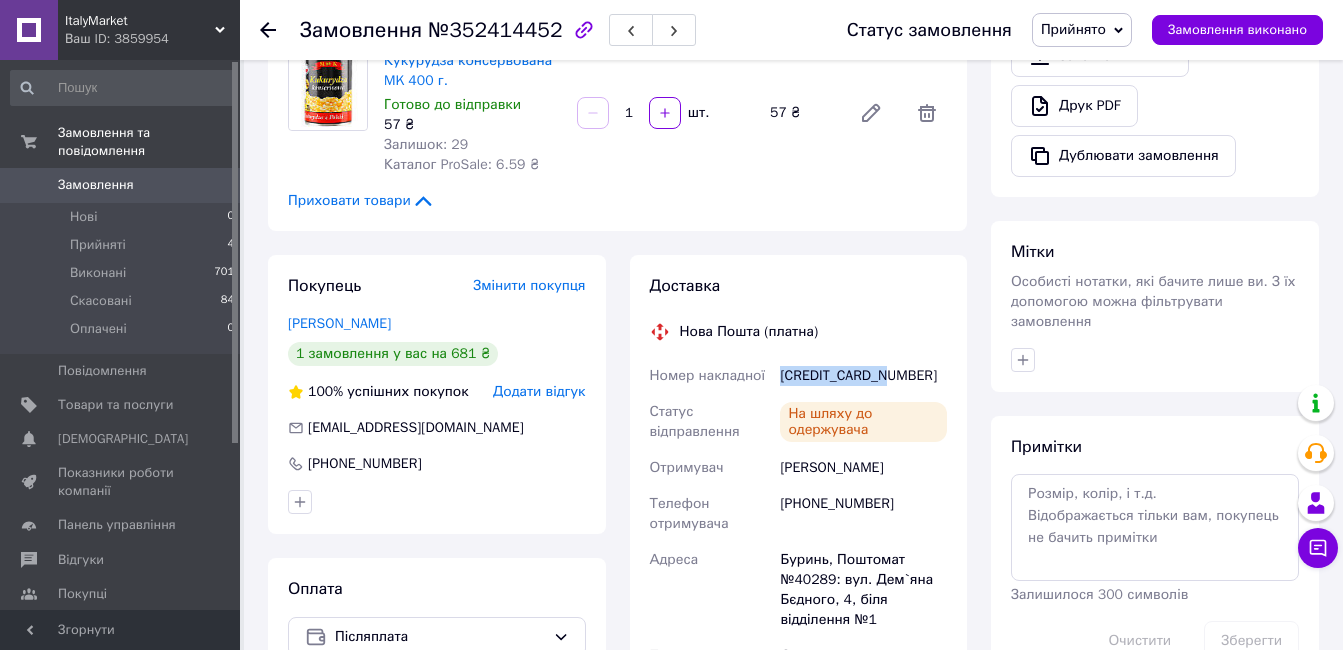 click on "[CREDIT_CARD_NUMBER]" at bounding box center (863, 376) 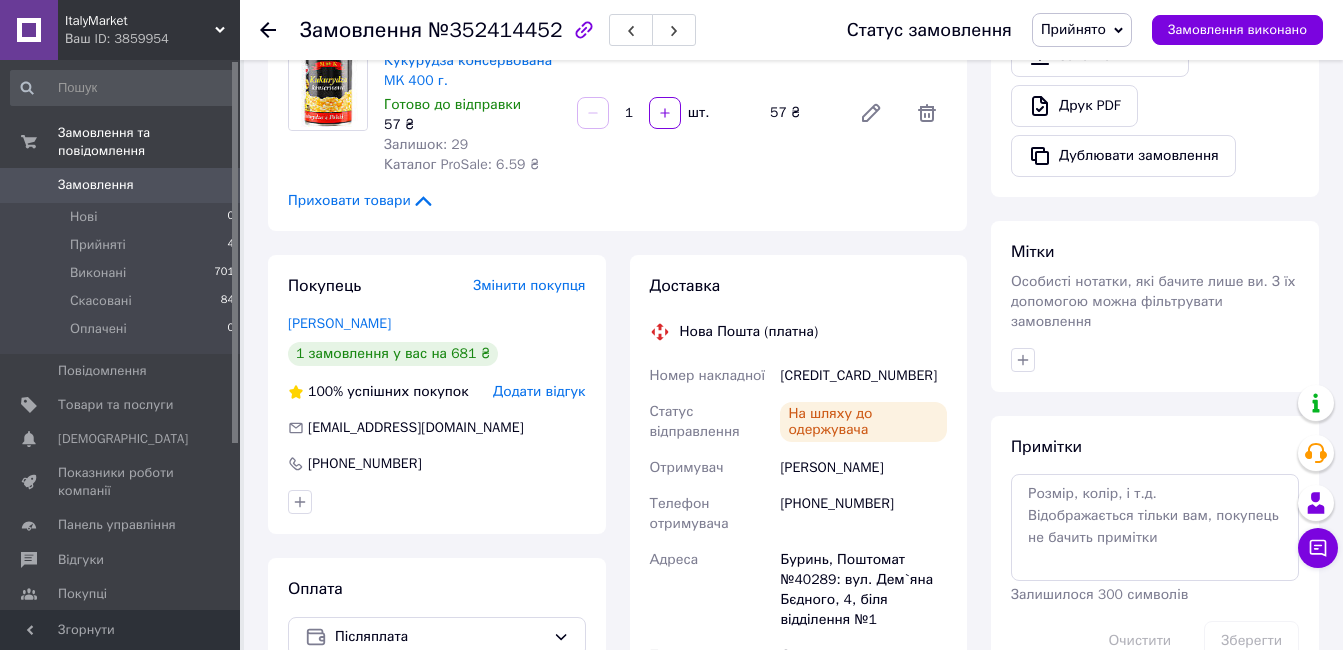 click on "Всього 5 товарів 681 ₴ Доставка 83.41 ₴ Знижка Додати Всього до сплати 681 ₴ Комісія за замовлення 81.11 ₴ Дії Написати покупцеві   Чат Viber Telegram WhatsApp Email Запит на відгук про компанію   Скопіювати запит на відгук У вас є 29 днів, щоб відправити запит на відгук покупцеві, скопіювавши посилання.   Відкрити чек   Видати чек повернення   Завантажити PDF   Друк PDF   Дублювати замовлення Мітки Особисті нотатки, які бачите лише ви. З їх допомогою можна фільтрувати замовлення Примітки Залишилося 300 символів Очистити Зберегти" at bounding box center [1155, -18] 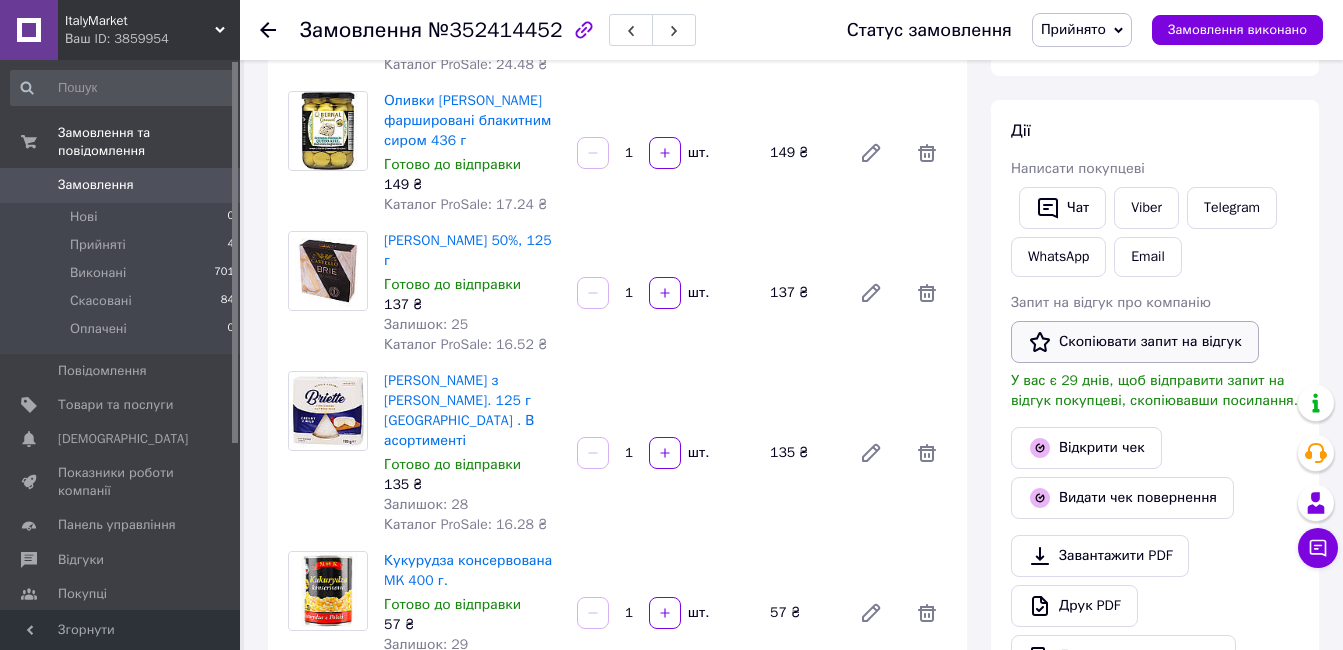 click on "Скопіювати запит на відгук" at bounding box center (1135, 342) 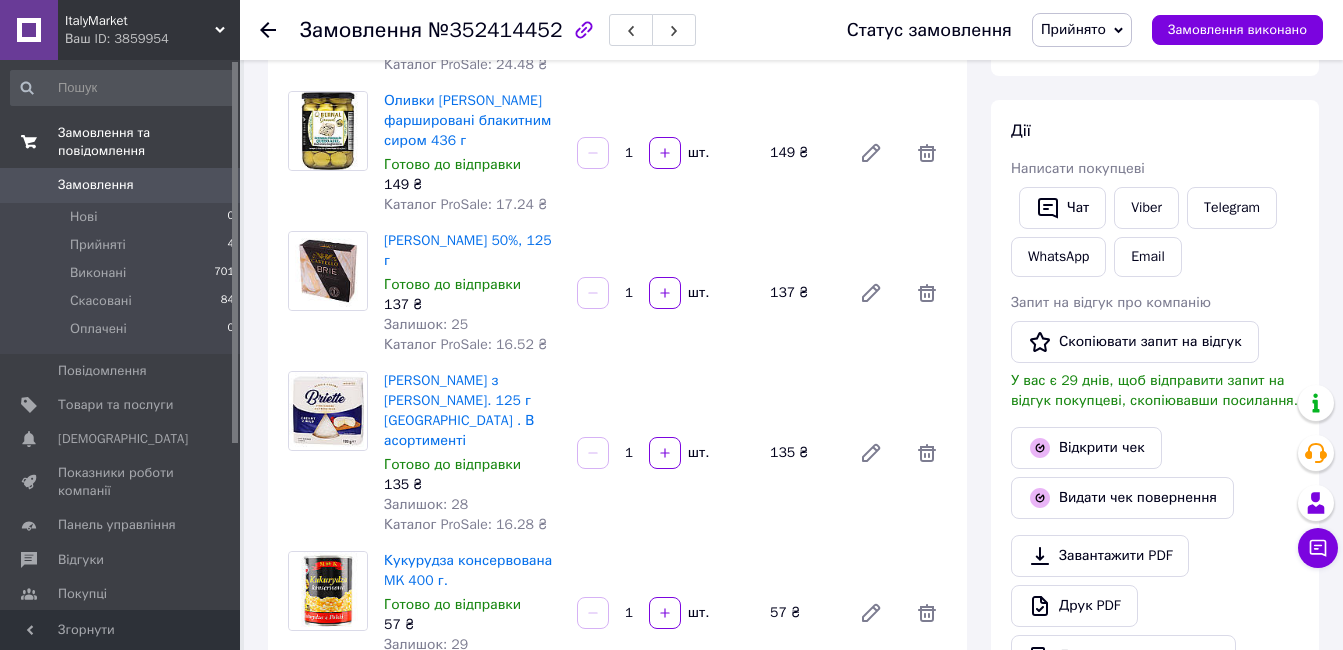click on "Замовлення та повідомлення" at bounding box center [123, 142] 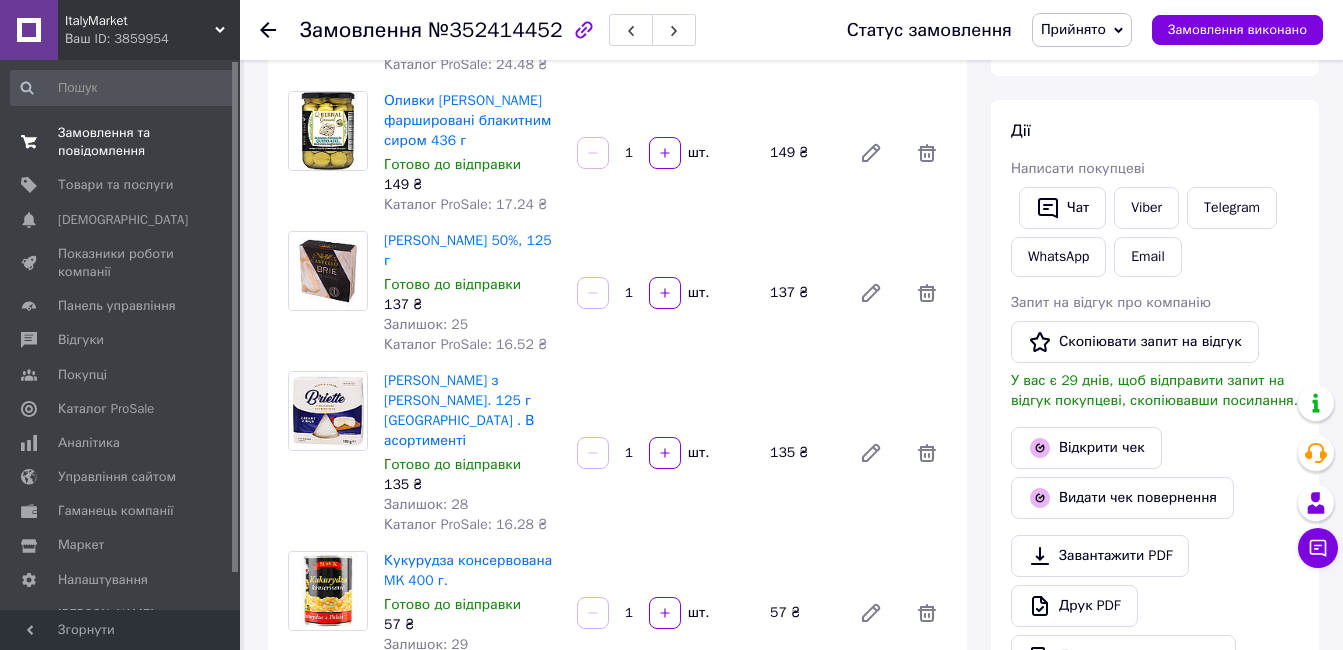 click on "Замовлення та повідомлення" at bounding box center (121, 142) 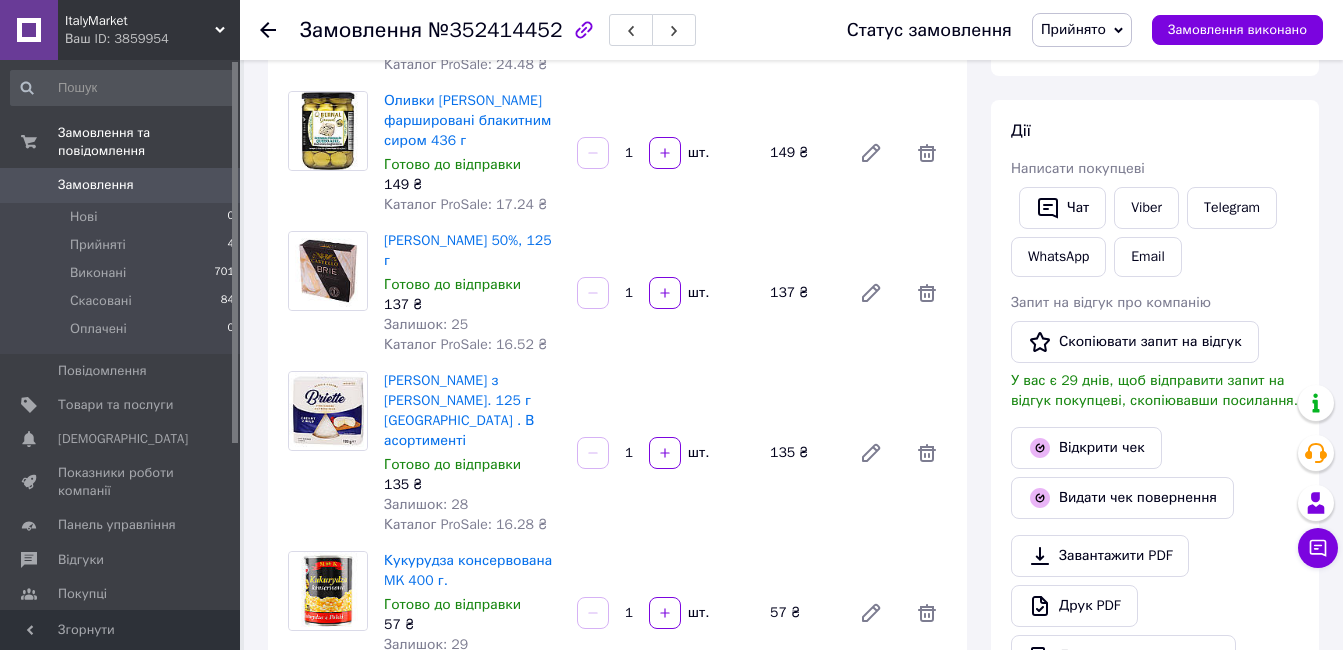 click on "Замовлення 0" at bounding box center [123, 185] 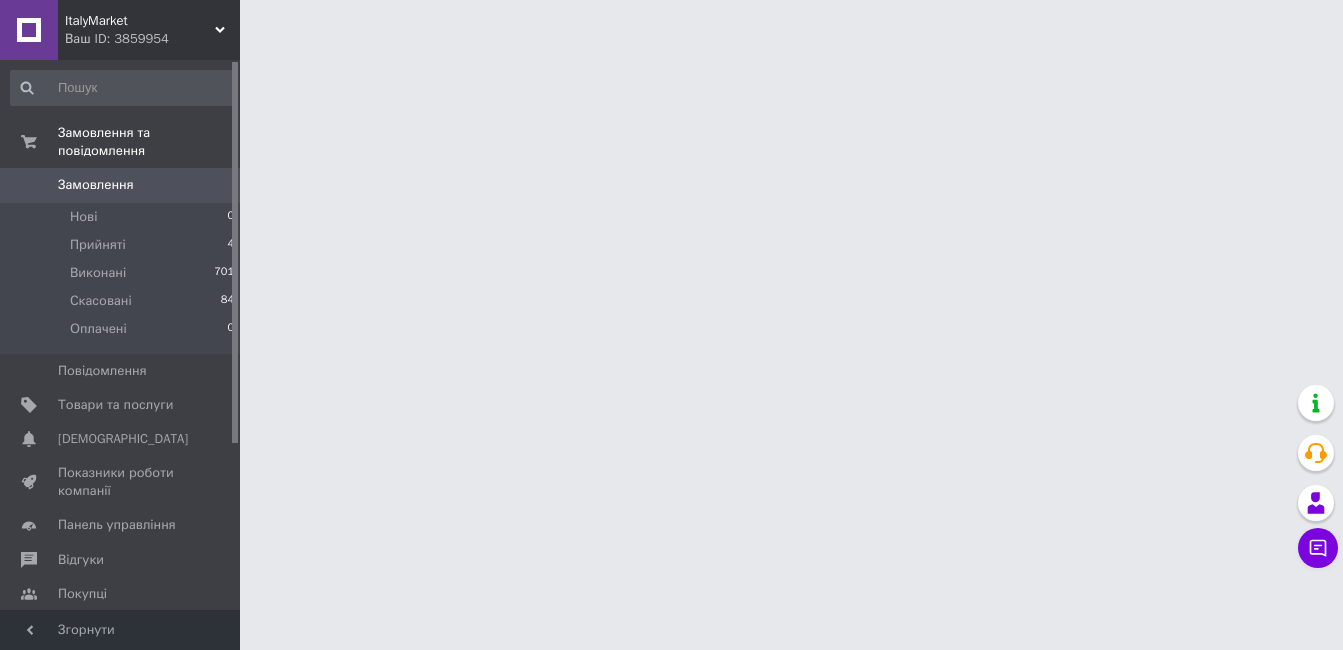 scroll, scrollTop: 0, scrollLeft: 0, axis: both 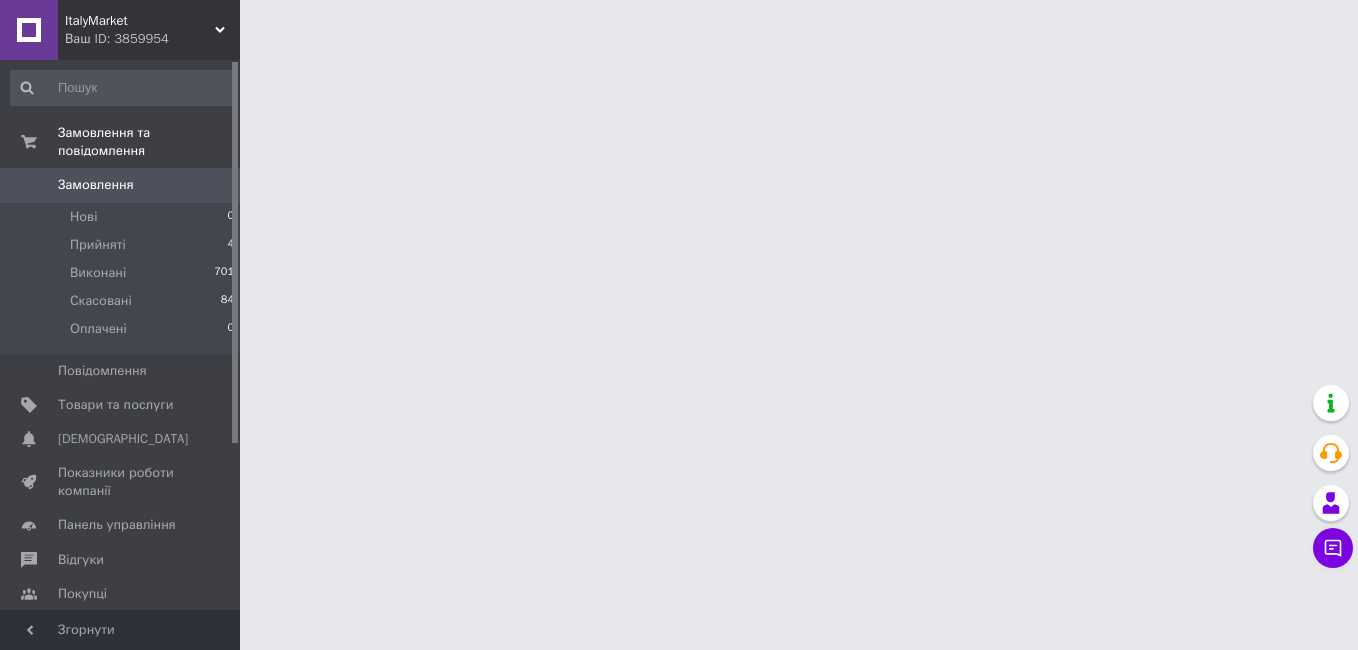 click on "Замовлення 0" at bounding box center [123, 185] 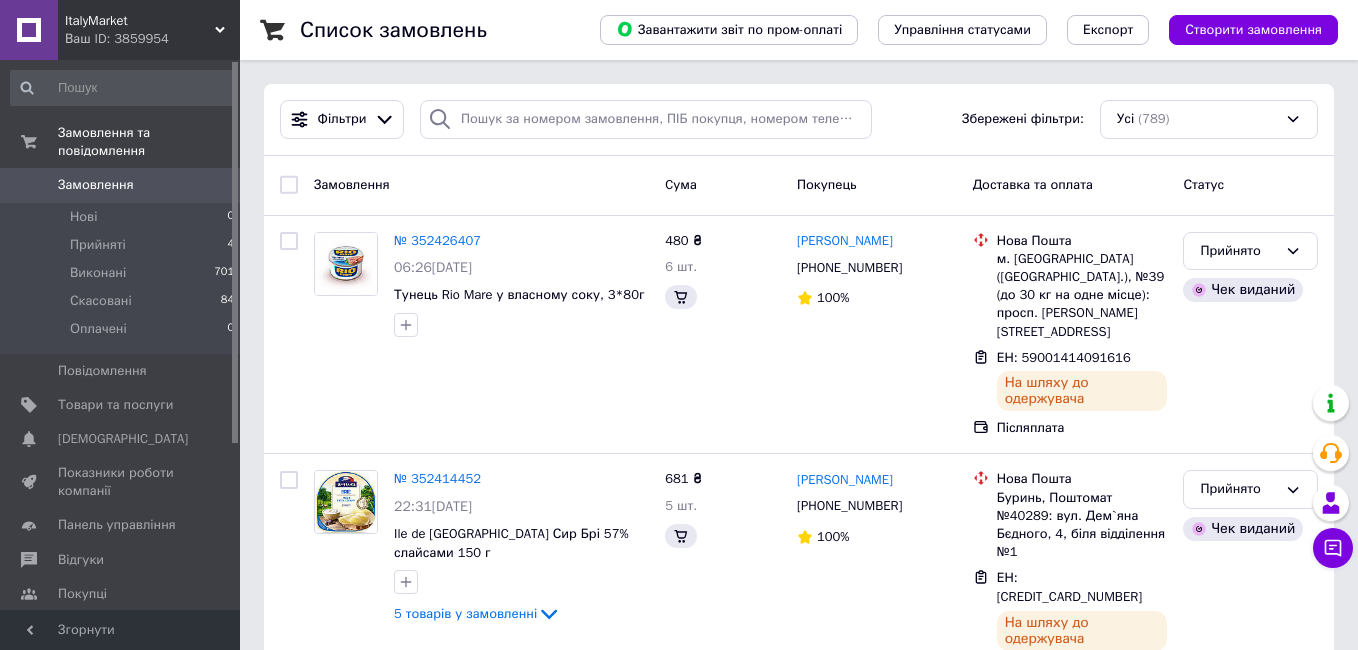 click on "Замовлення" at bounding box center [96, 185] 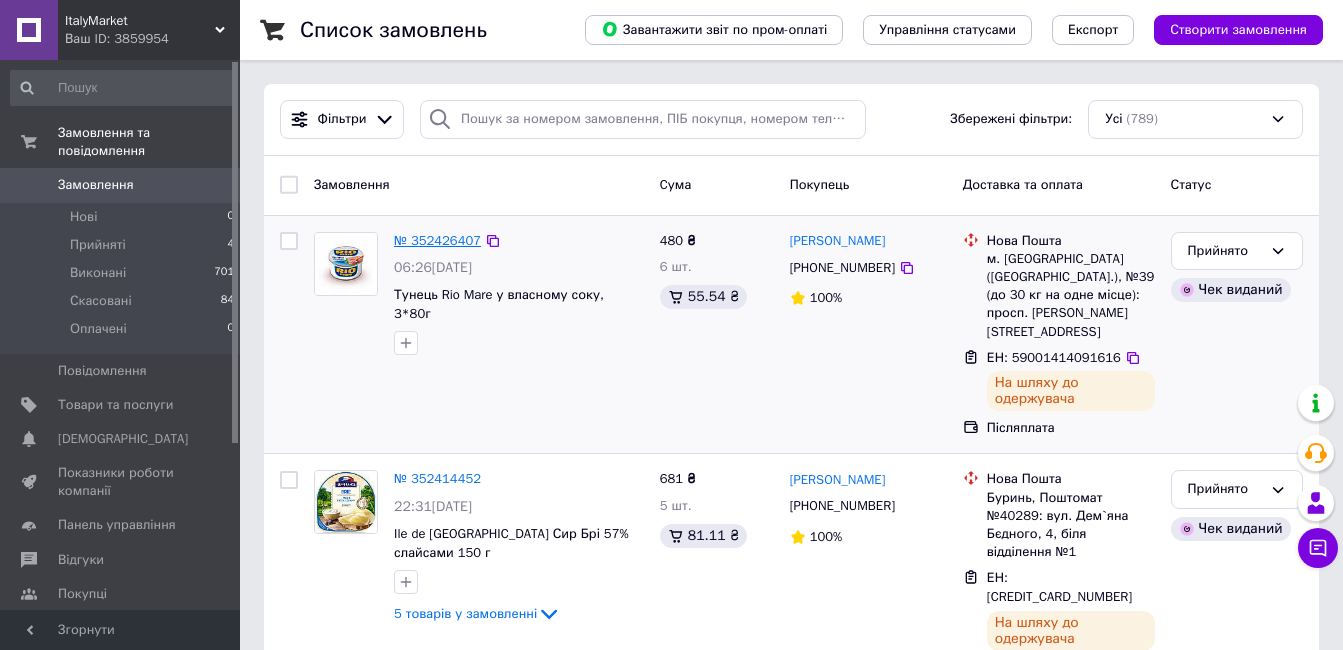 click on "№ 352426407" at bounding box center (437, 240) 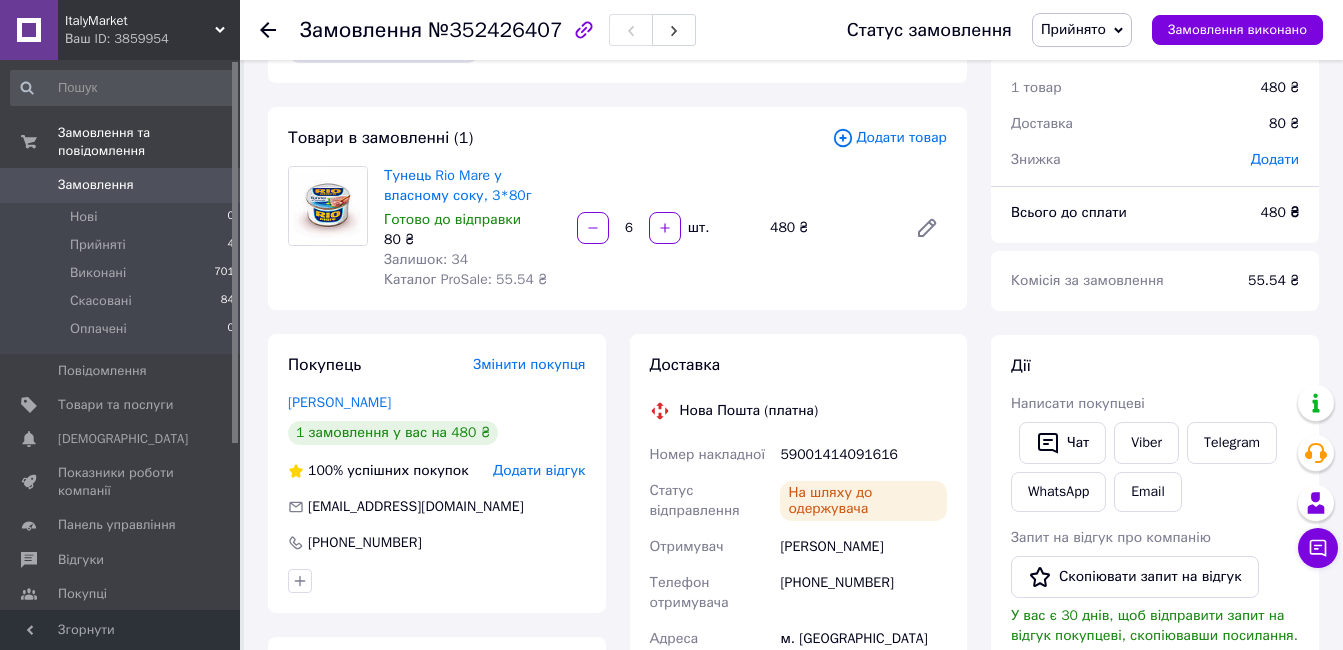 scroll, scrollTop: 100, scrollLeft: 0, axis: vertical 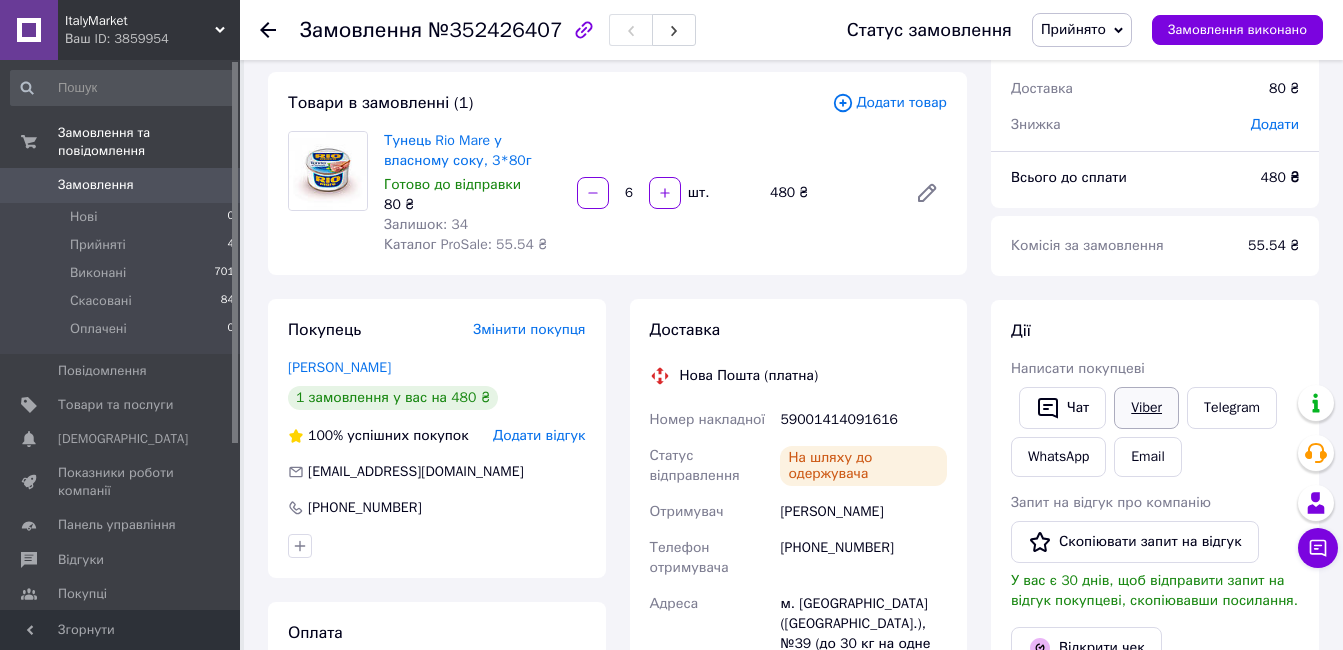 click on "Viber" at bounding box center [1146, 408] 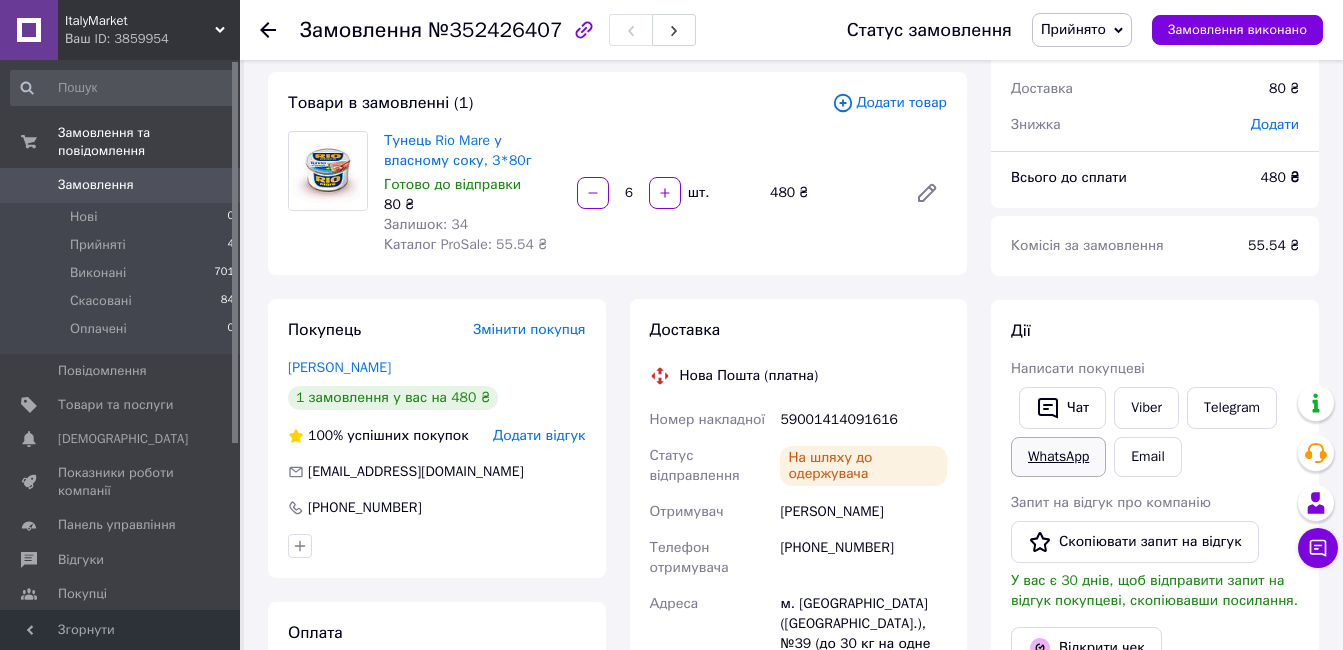 drag, startPoint x: 1234, startPoint y: 464, endPoint x: 1071, endPoint y: 463, distance: 163.00307 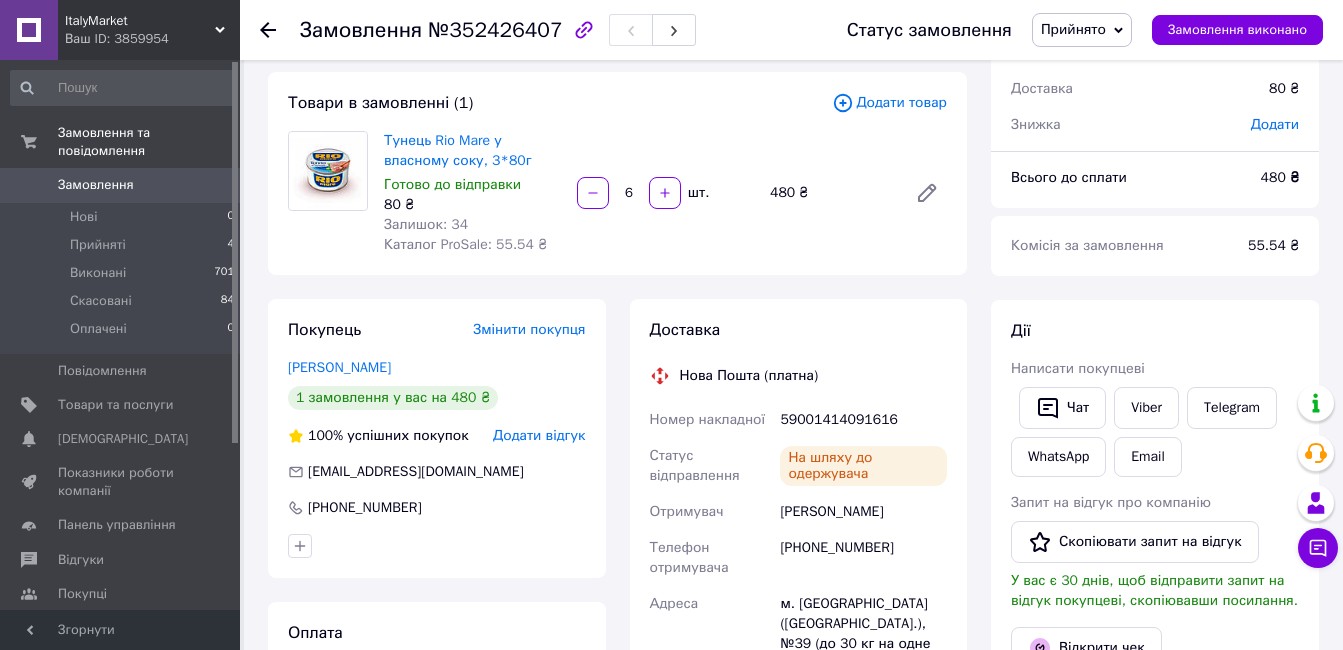 click on "59001414091616" at bounding box center [863, 420] 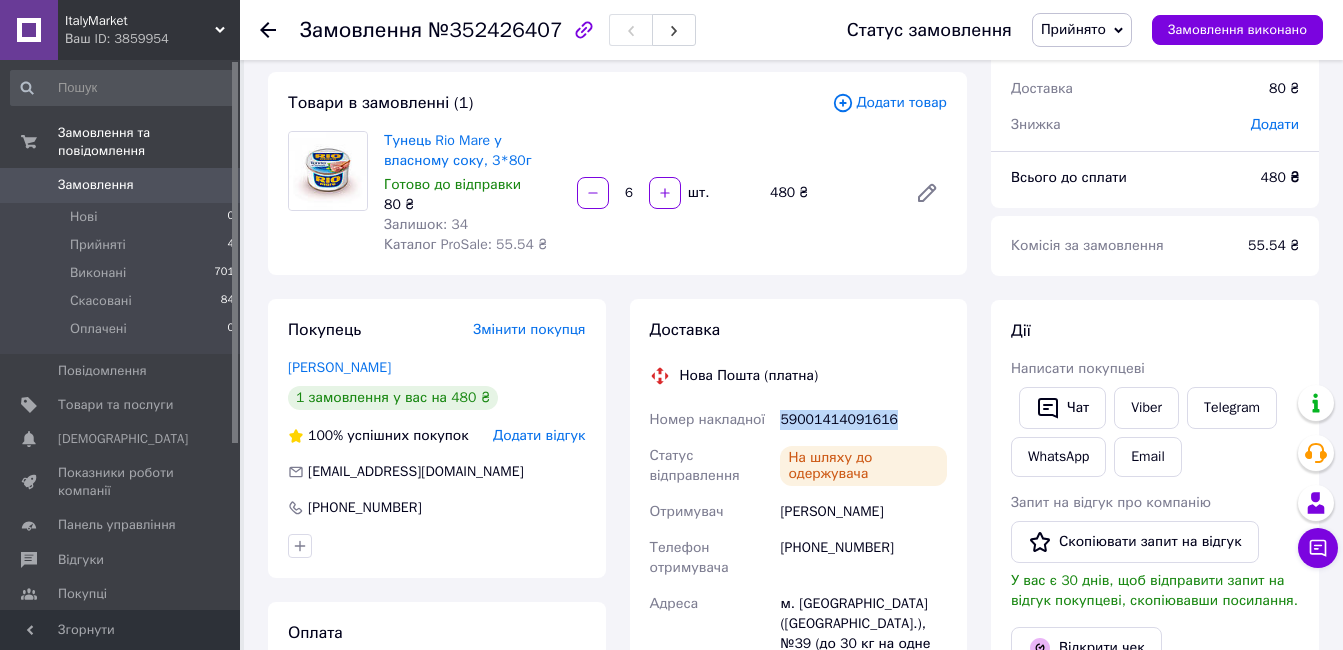 click on "59001414091616" at bounding box center [863, 420] 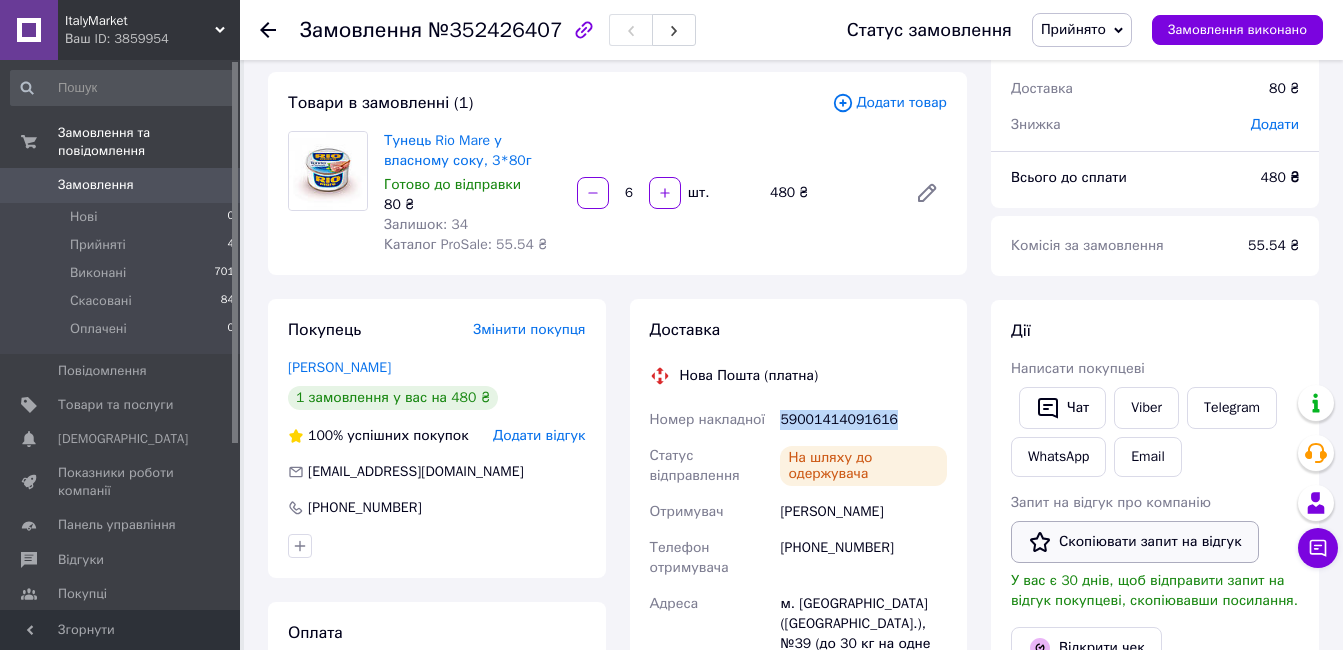 click on "Скопіювати запит на відгук" at bounding box center [1135, 542] 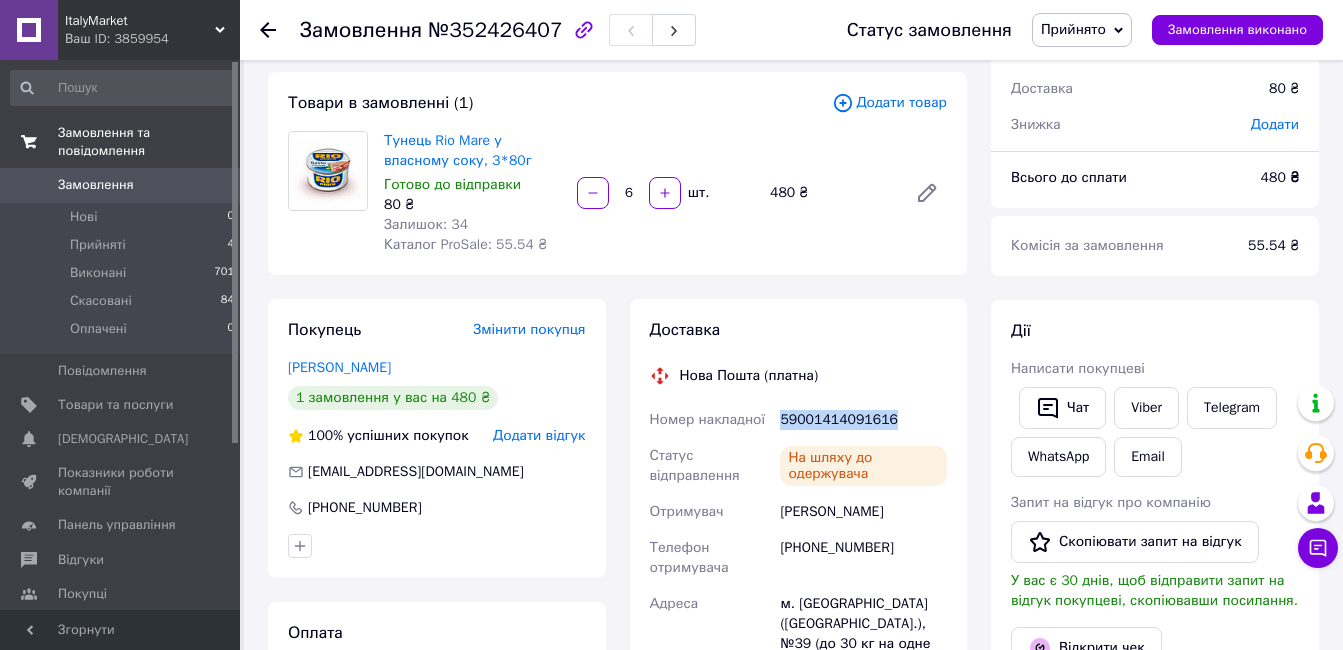 click on "Замовлення та повідомлення" at bounding box center (123, 142) 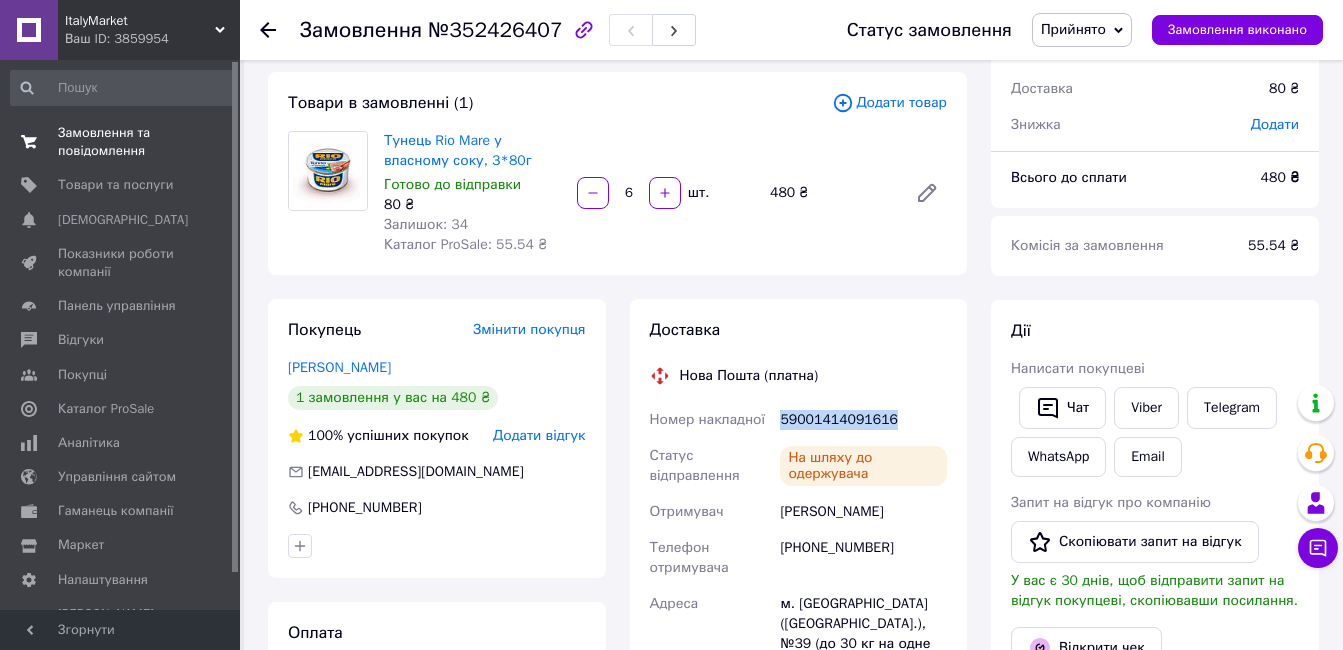 click on "Замовлення та повідомлення" at bounding box center [121, 142] 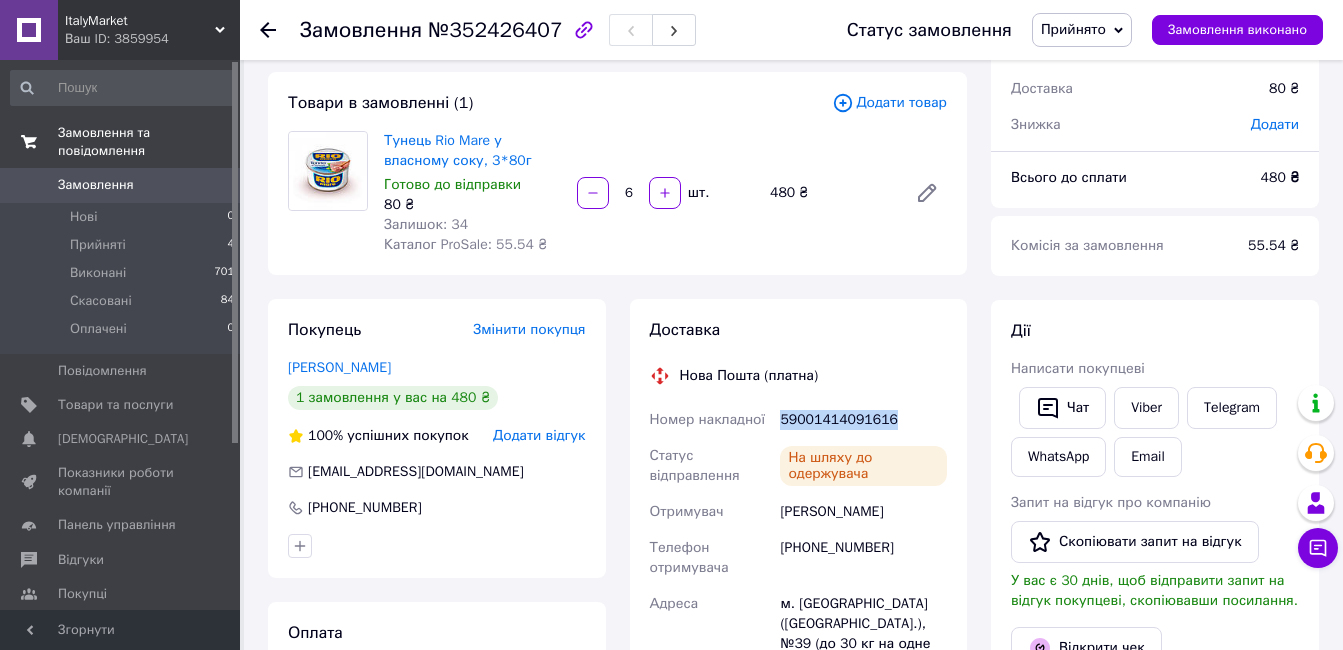 click on "Замовлення та повідомлення" at bounding box center (123, 142) 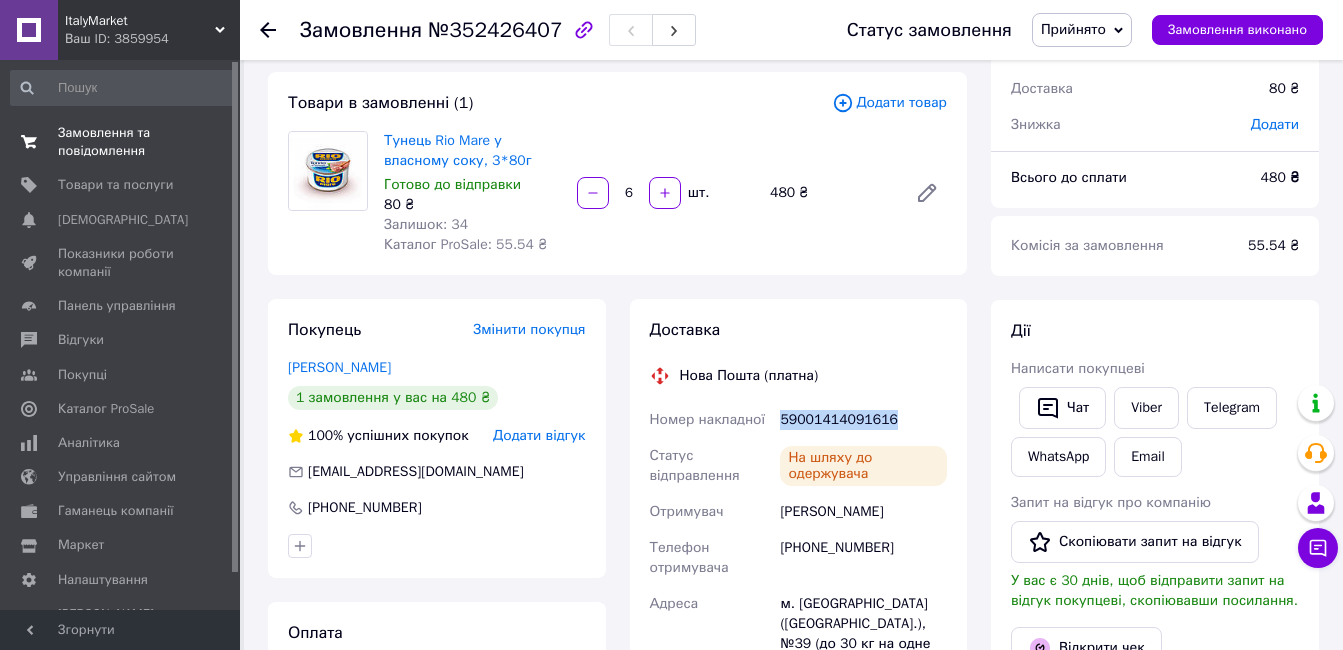 click on "Замовлення та повідомлення" at bounding box center [121, 142] 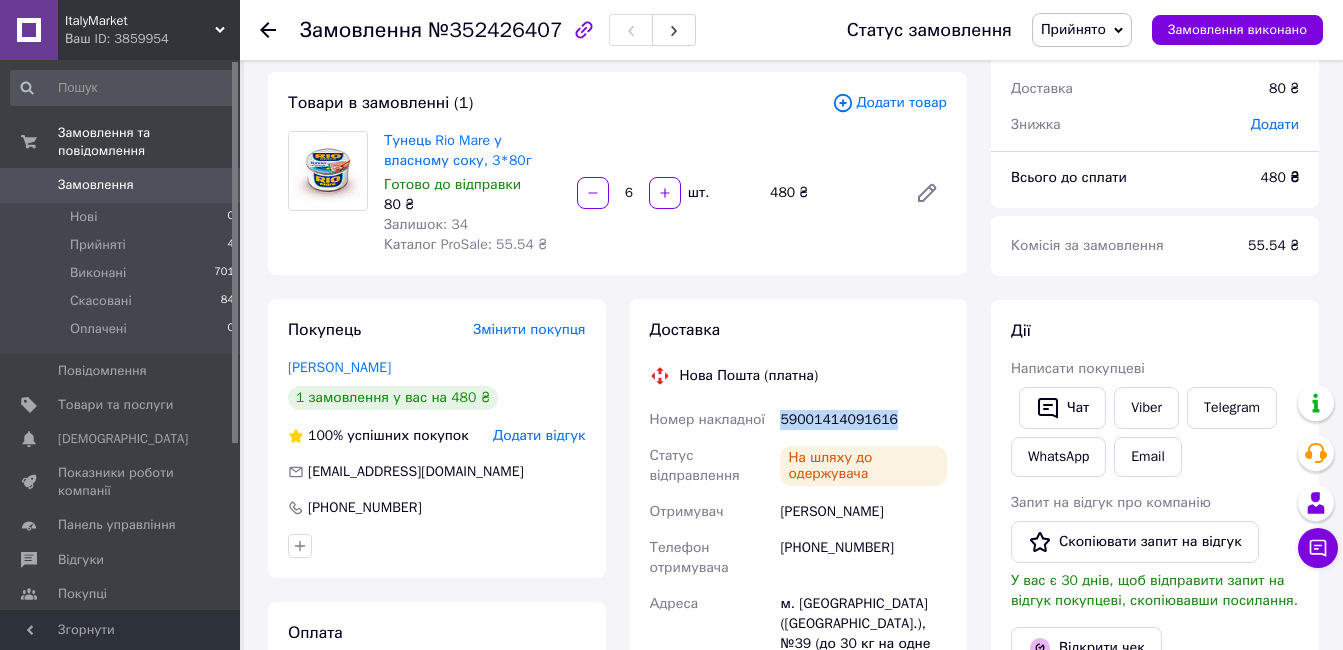 click on "Замовлення" at bounding box center (96, 185) 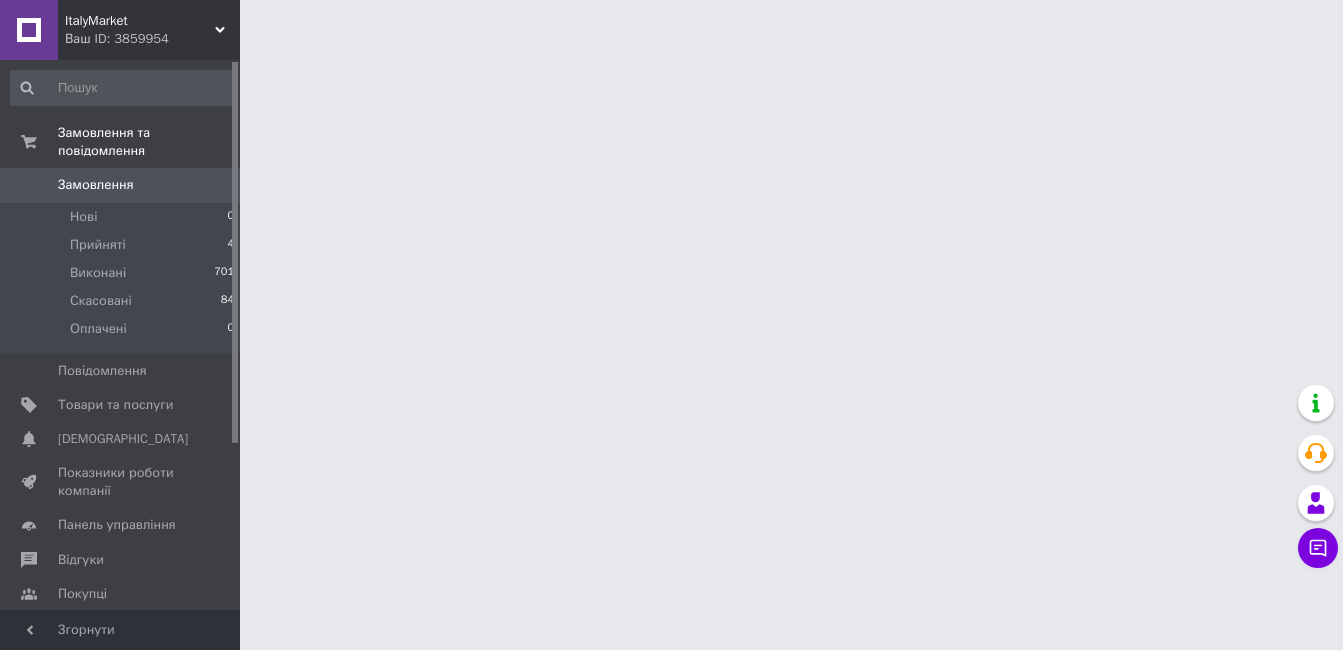 scroll, scrollTop: 0, scrollLeft: 0, axis: both 